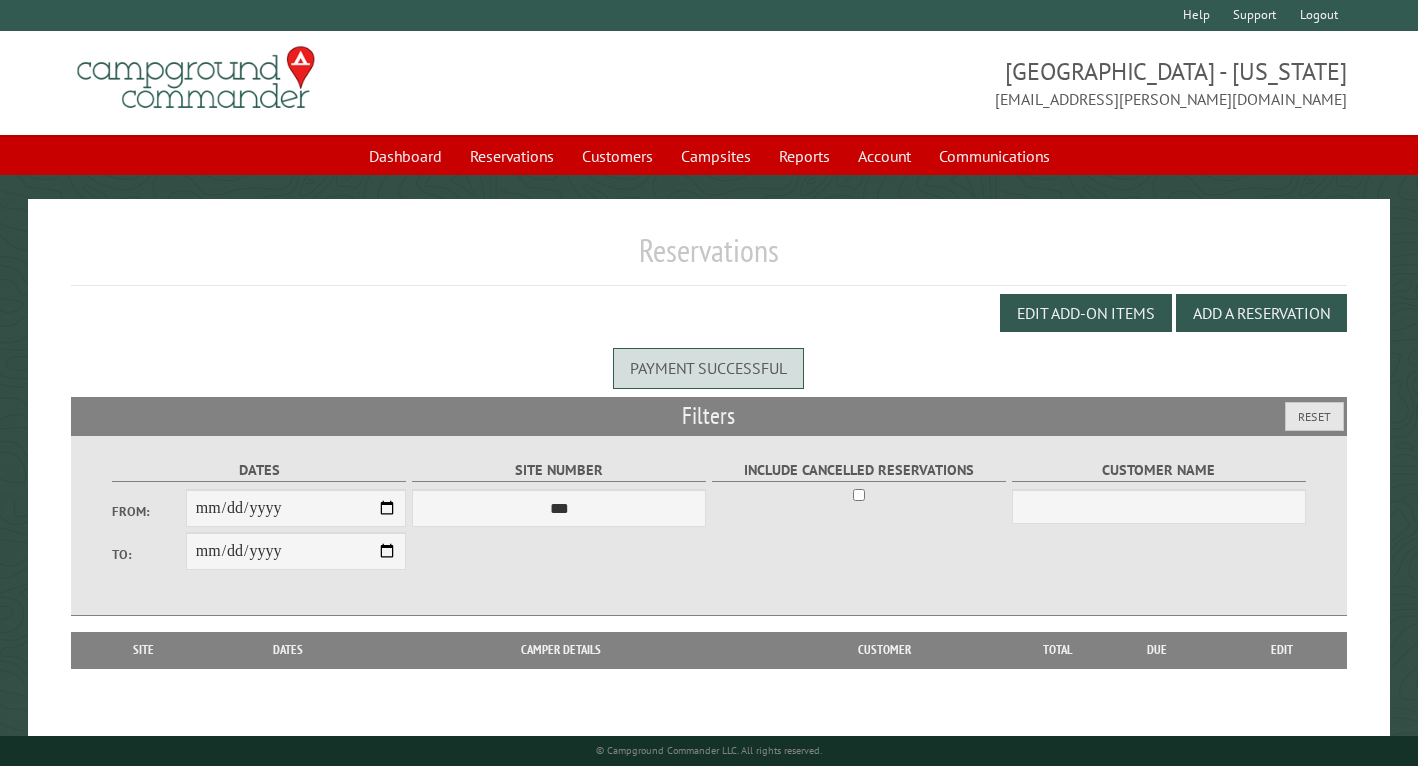 scroll, scrollTop: 0, scrollLeft: 0, axis: both 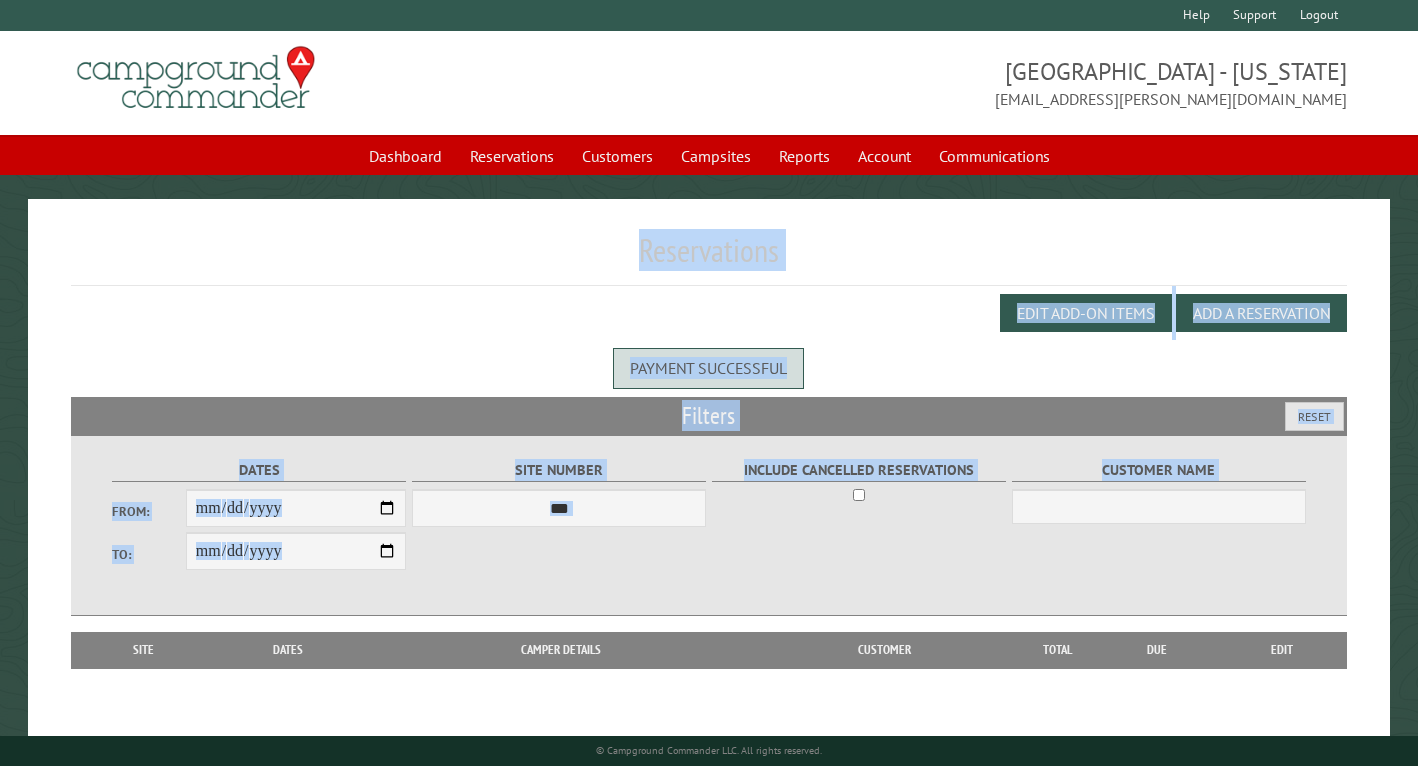 click on "**********" at bounding box center (709, 430) 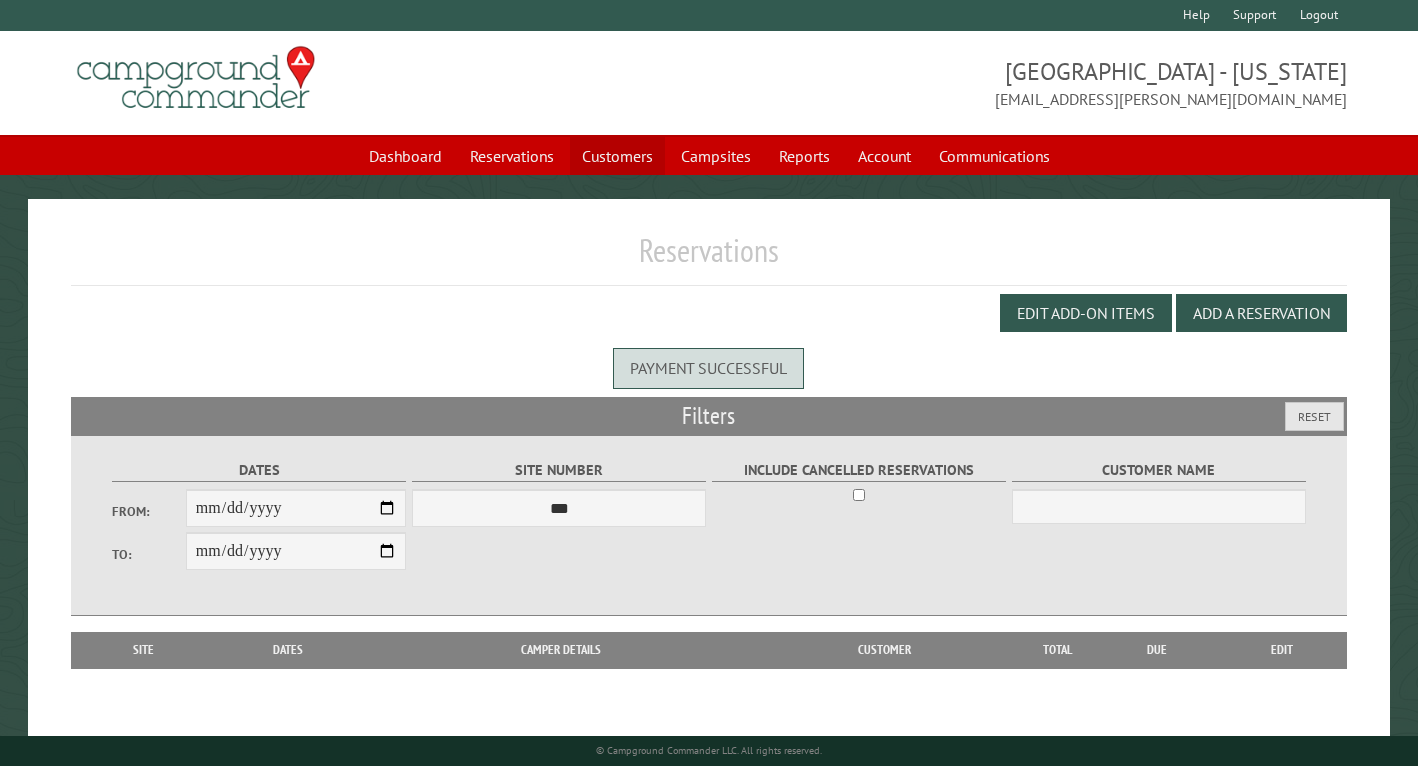 click on "Customers" at bounding box center (617, 156) 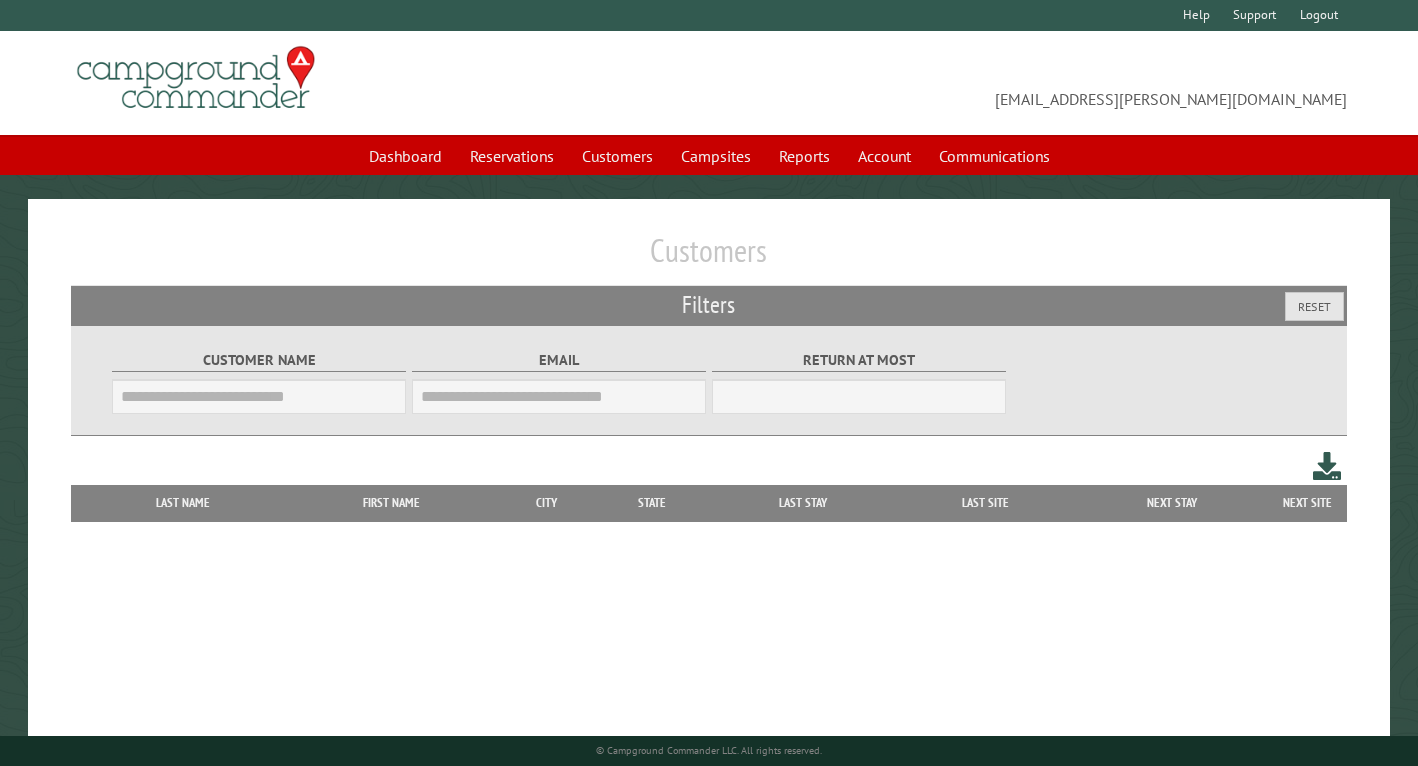 scroll, scrollTop: 0, scrollLeft: 0, axis: both 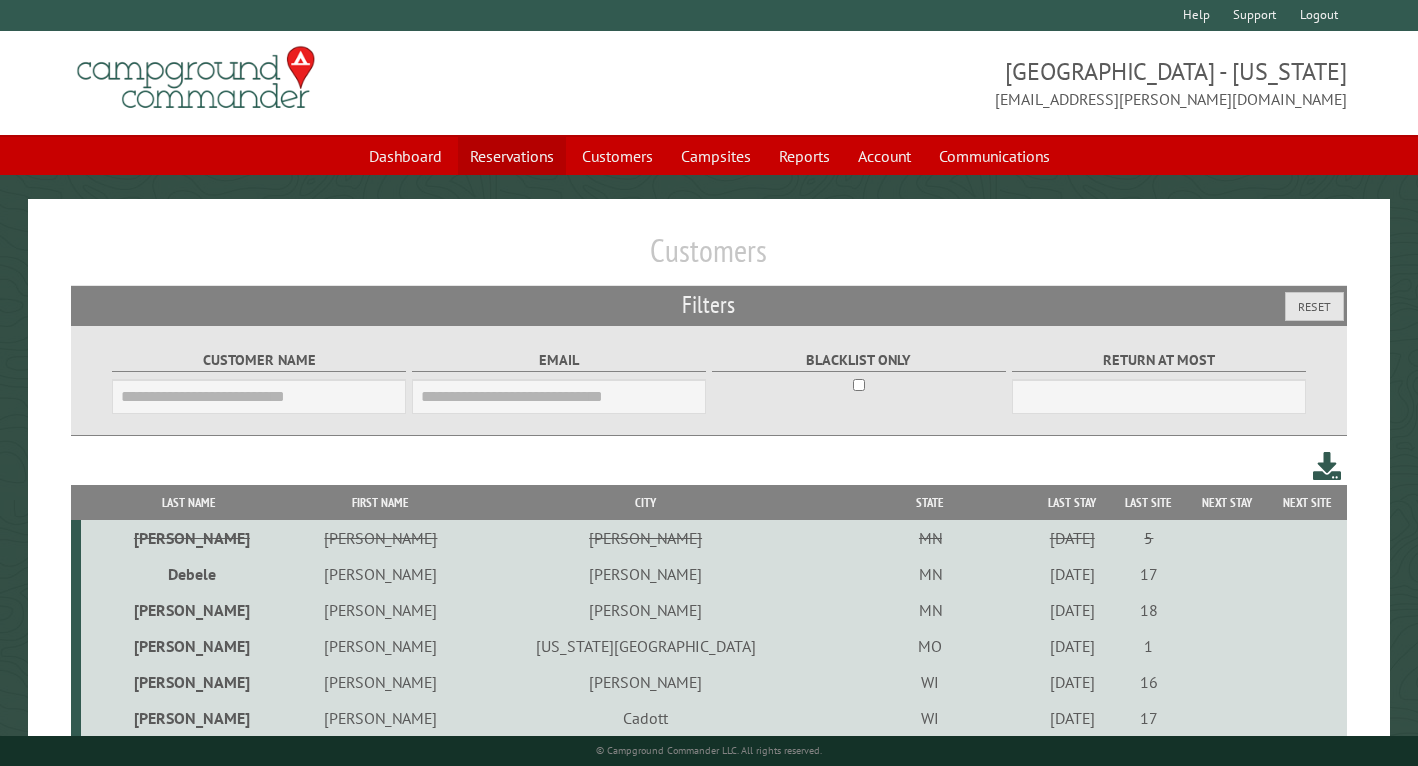 click on "Reservations" at bounding box center [512, 156] 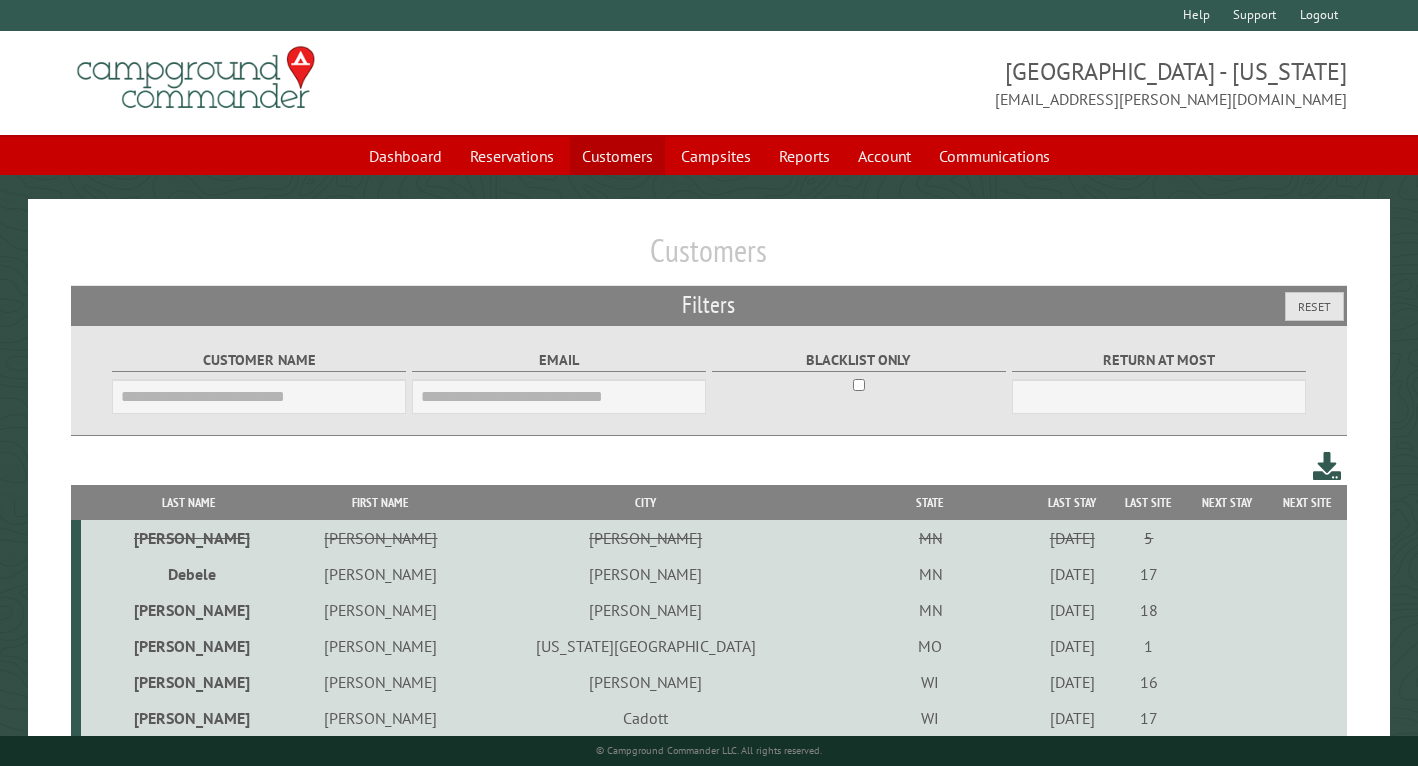drag, startPoint x: 530, startPoint y: 149, endPoint x: 584, endPoint y: 149, distance: 54 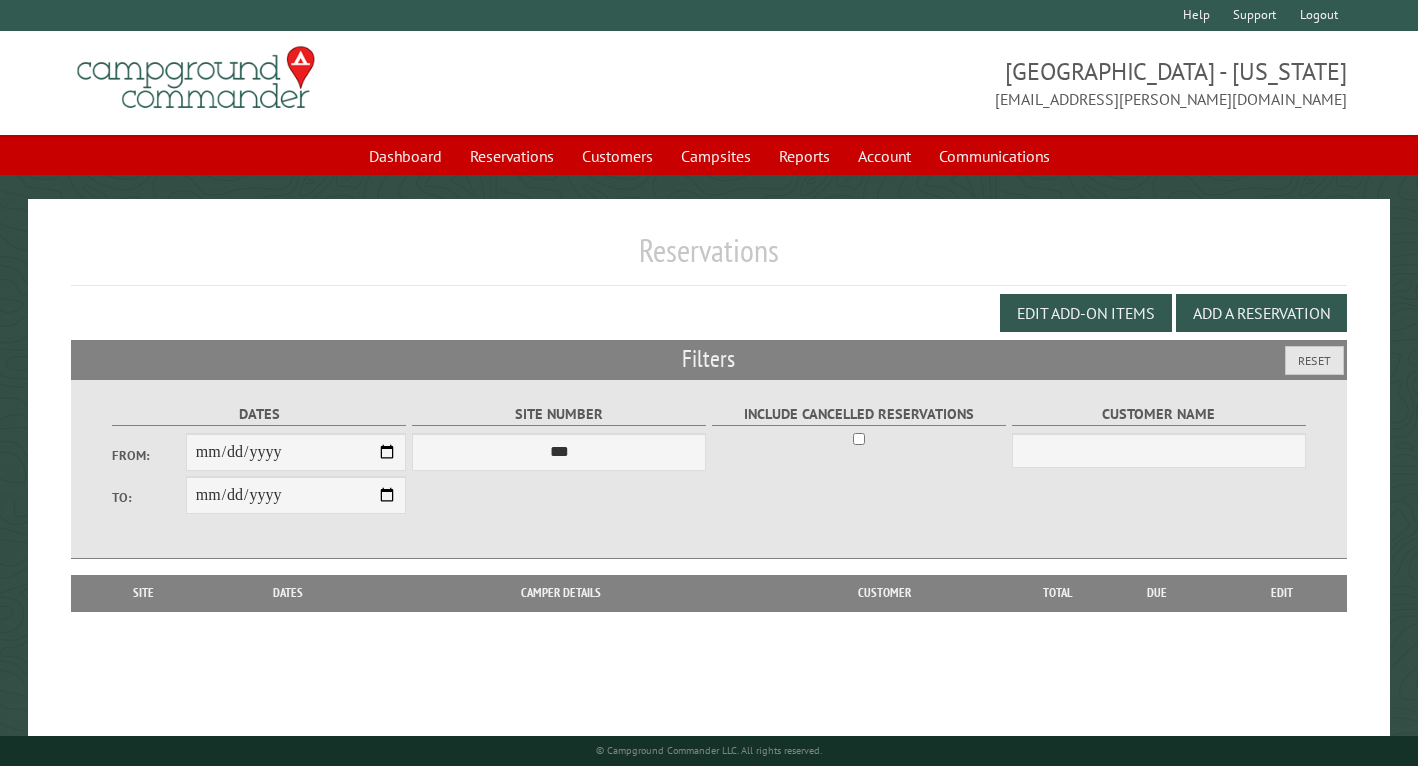scroll, scrollTop: 0, scrollLeft: 0, axis: both 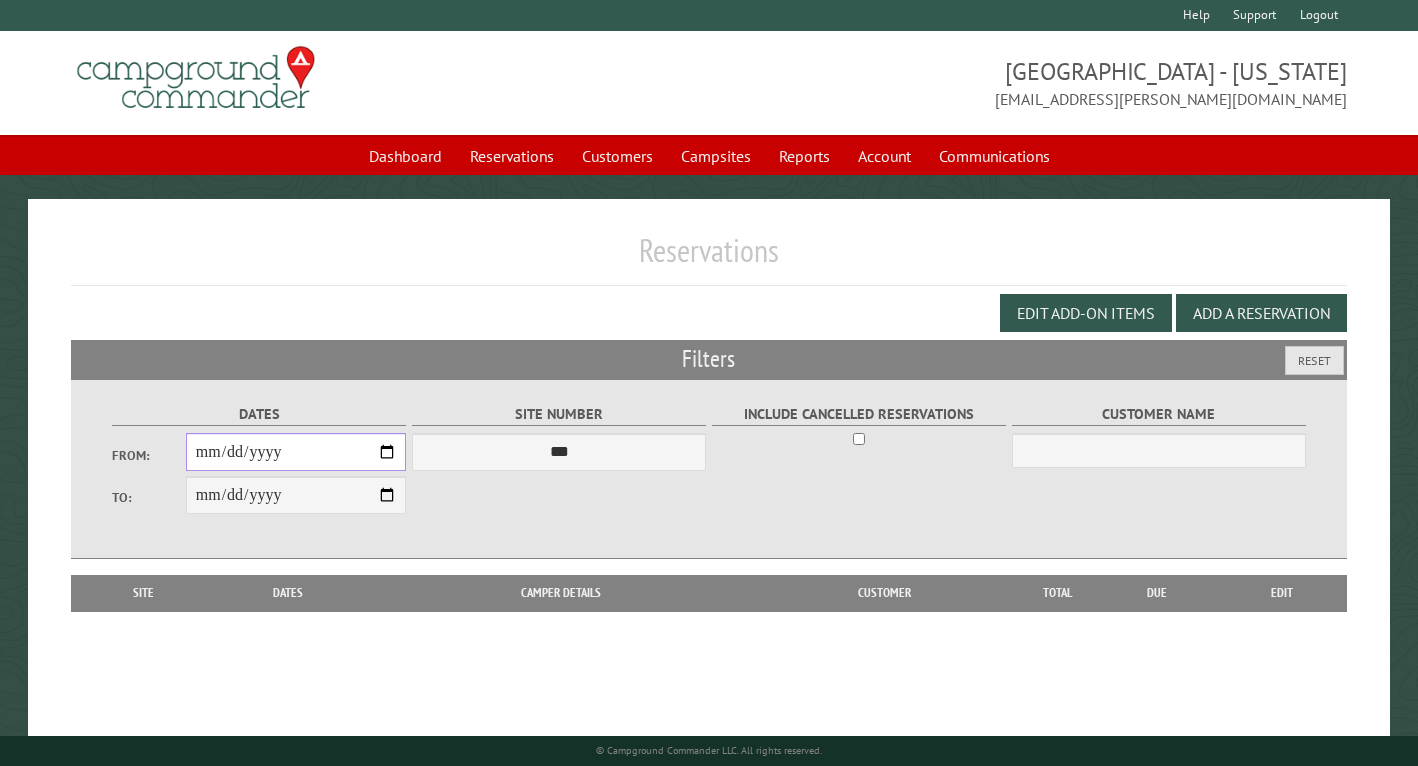 click on "From:" at bounding box center (296, 452) 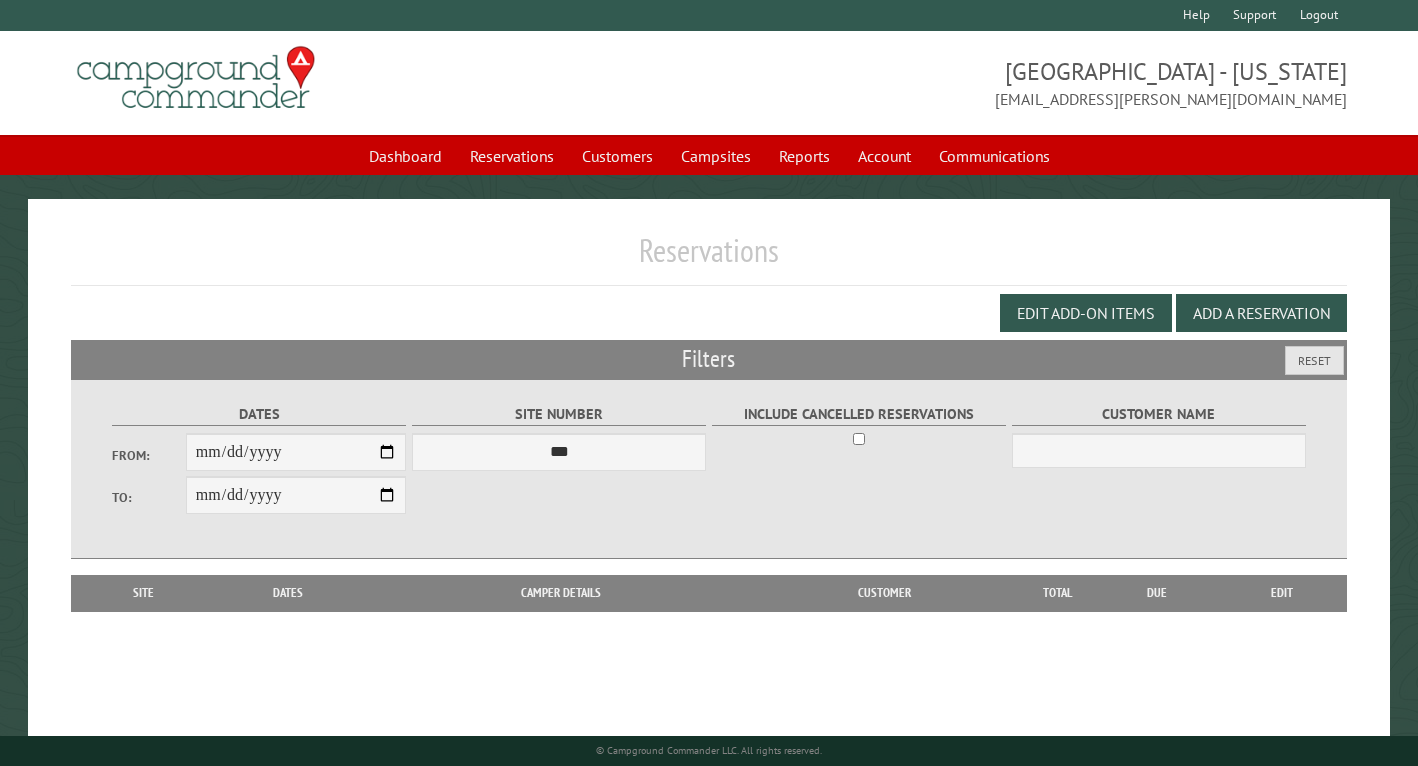 type on "**********" 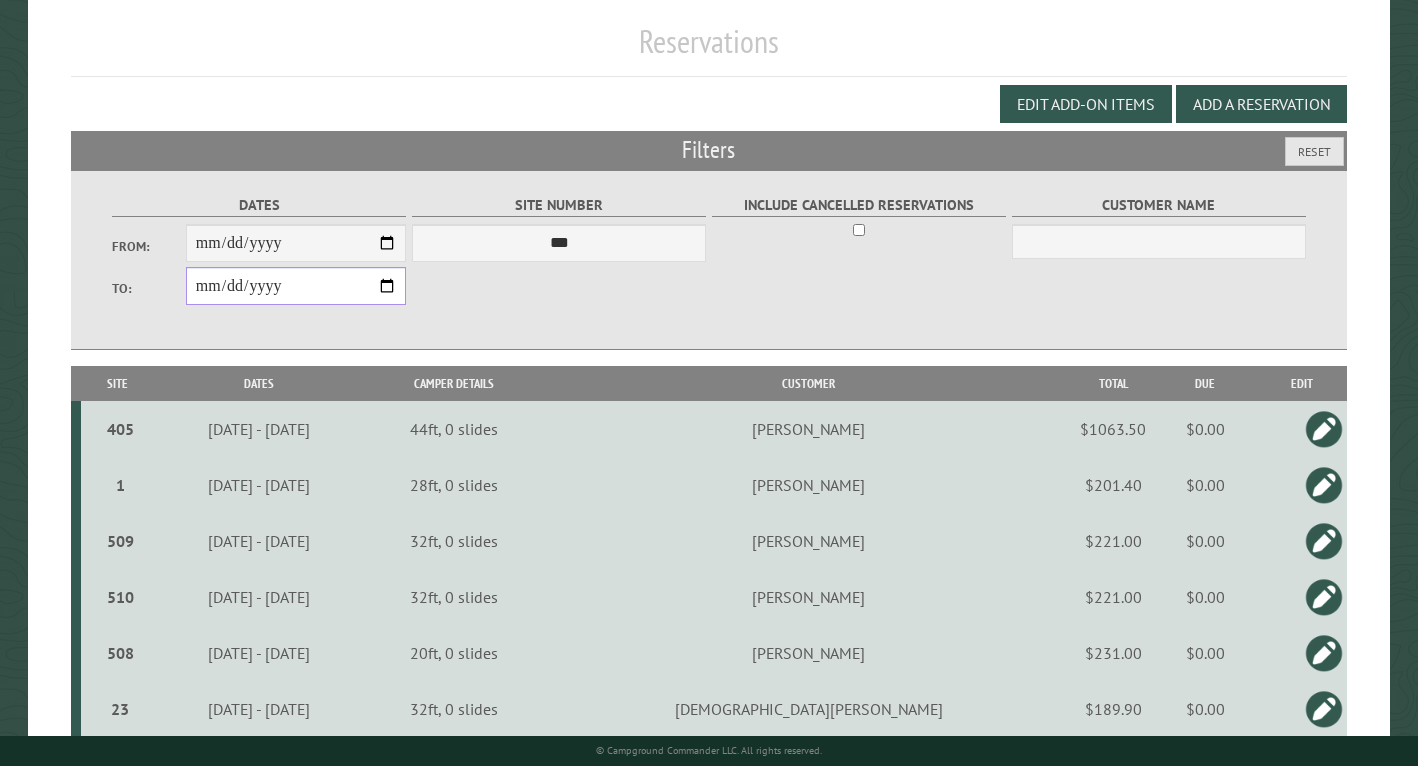 scroll, scrollTop: 211, scrollLeft: 0, axis: vertical 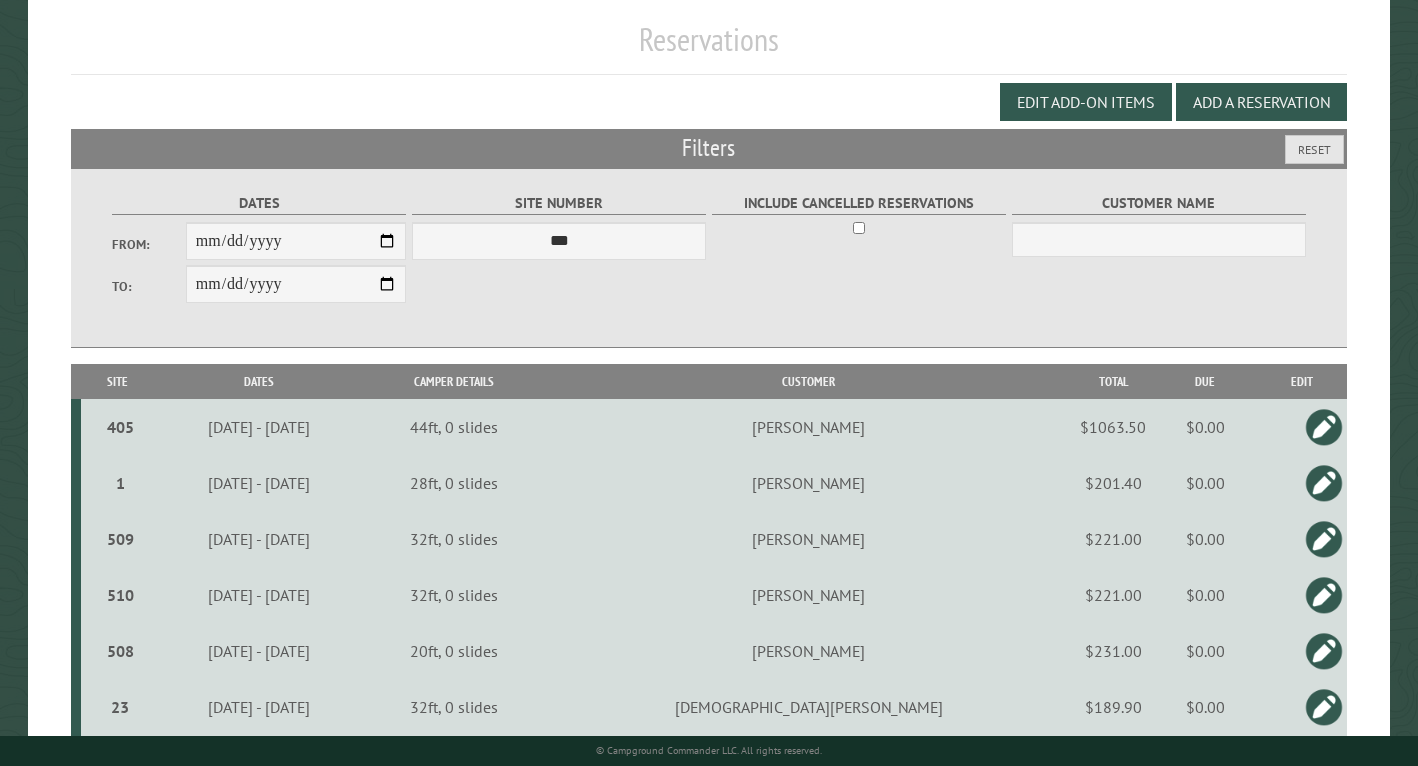 click on "Site" at bounding box center [118, 381] 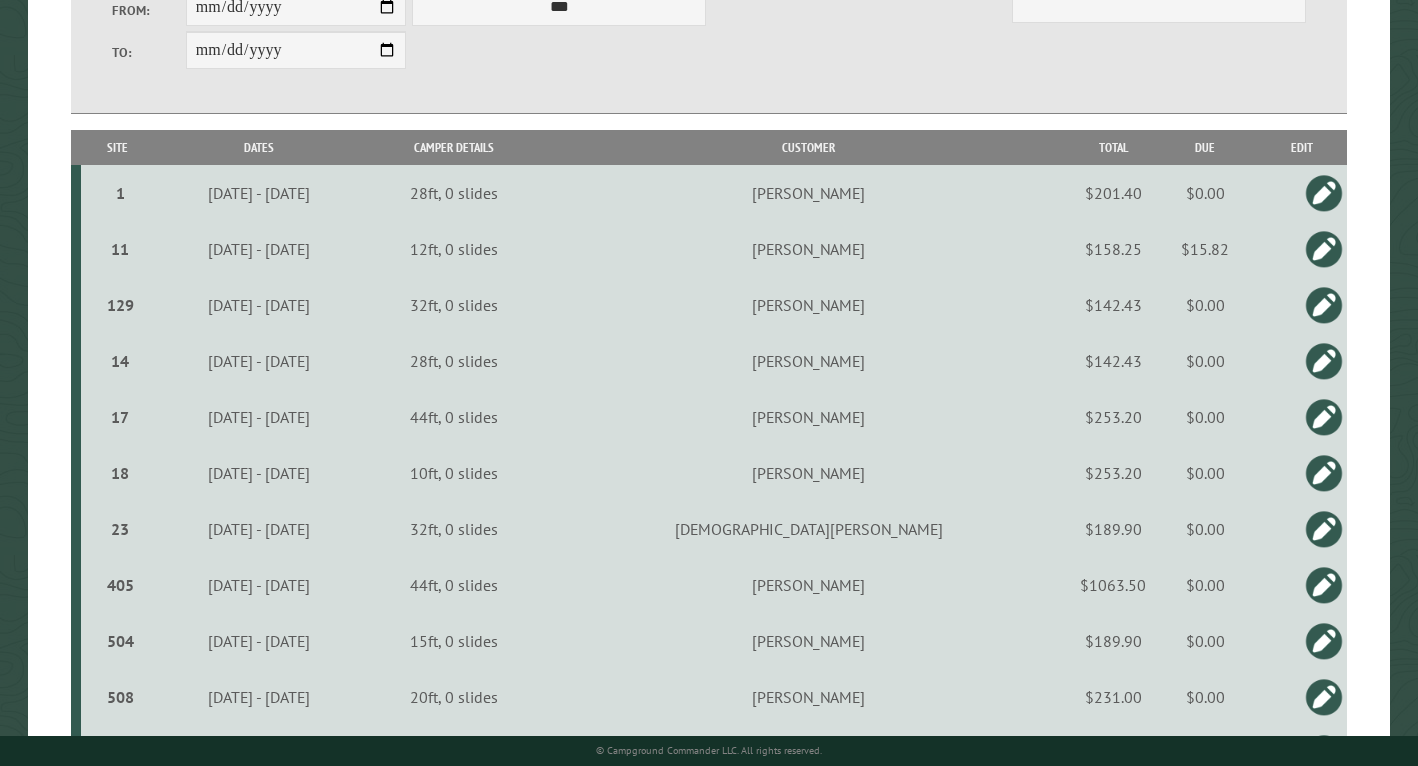 scroll, scrollTop: 834, scrollLeft: 0, axis: vertical 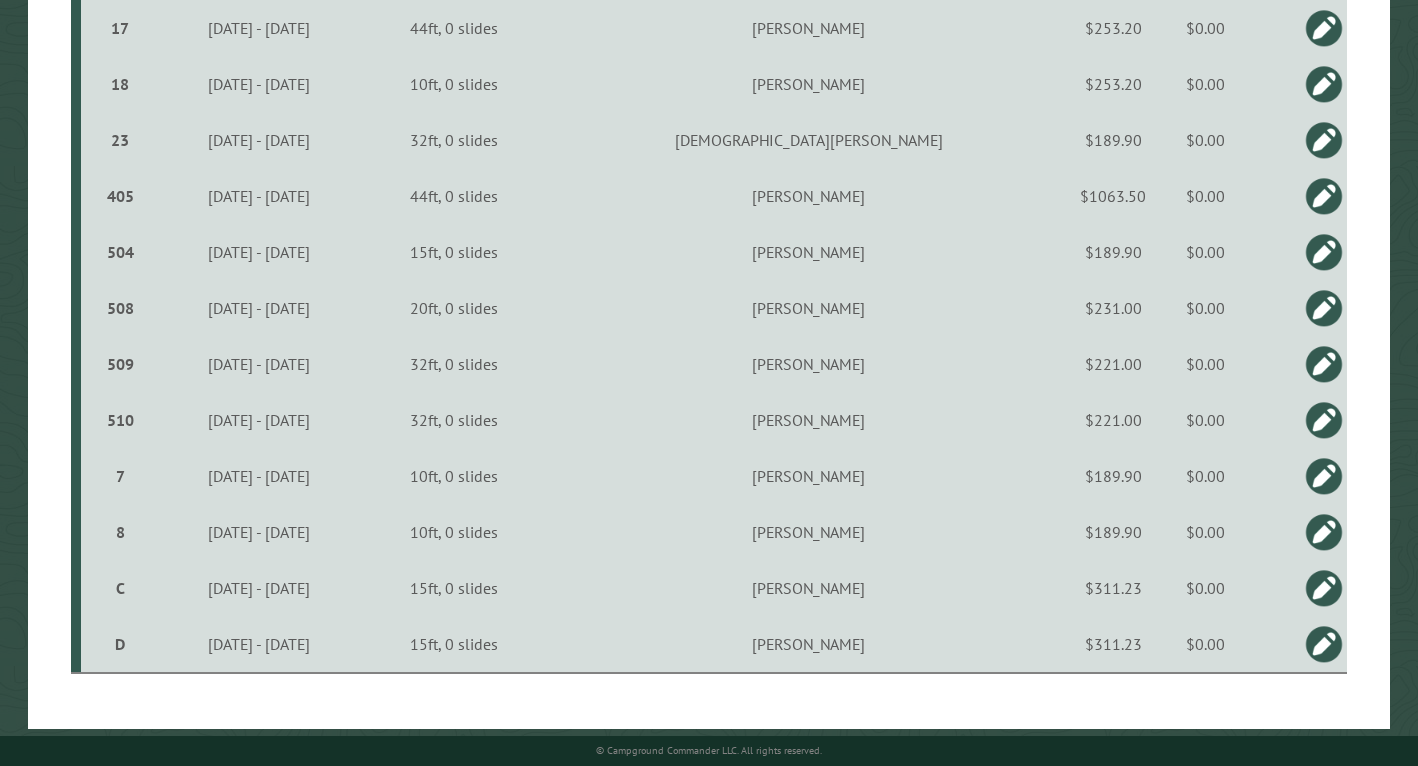click on "$0.00" at bounding box center [1205, 588] 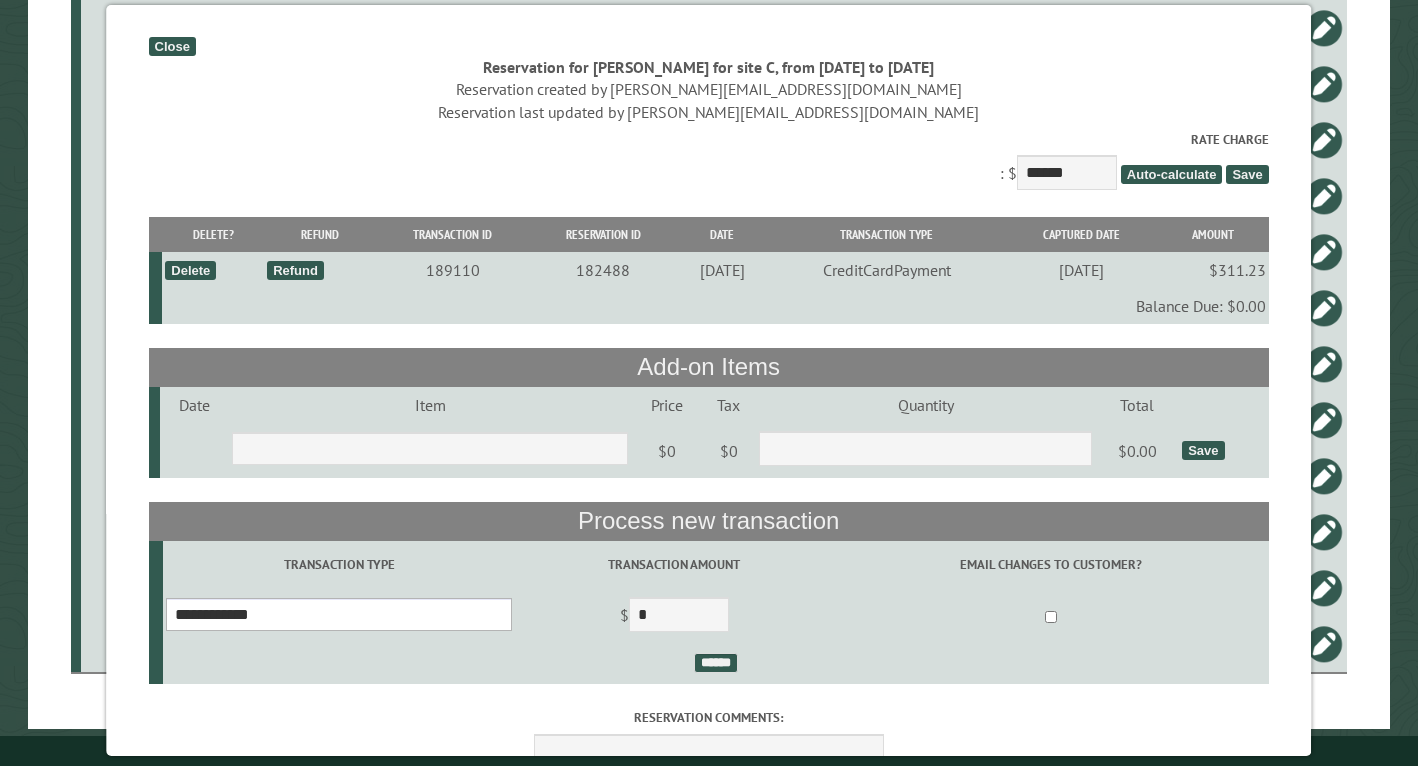 select on "*" 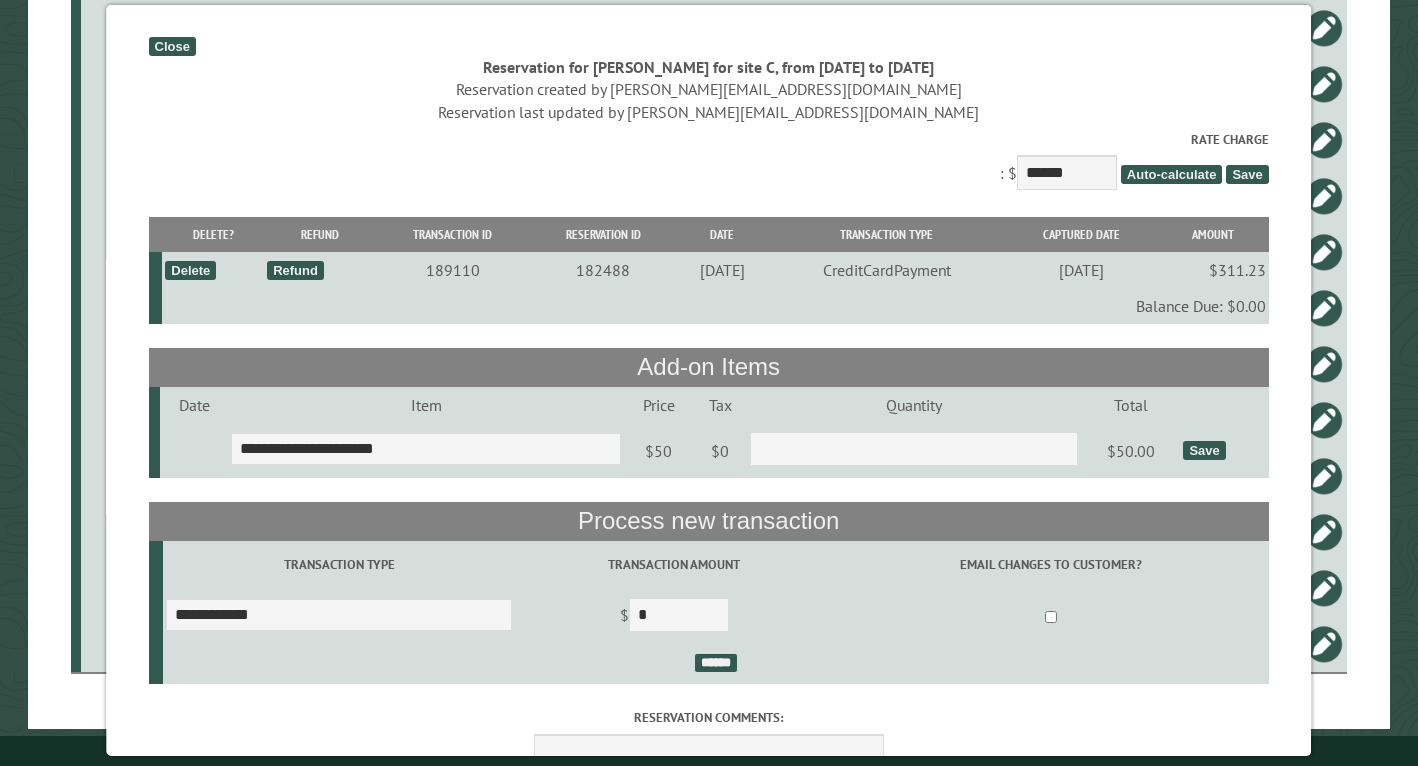 click on "Save" at bounding box center (1205, 450) 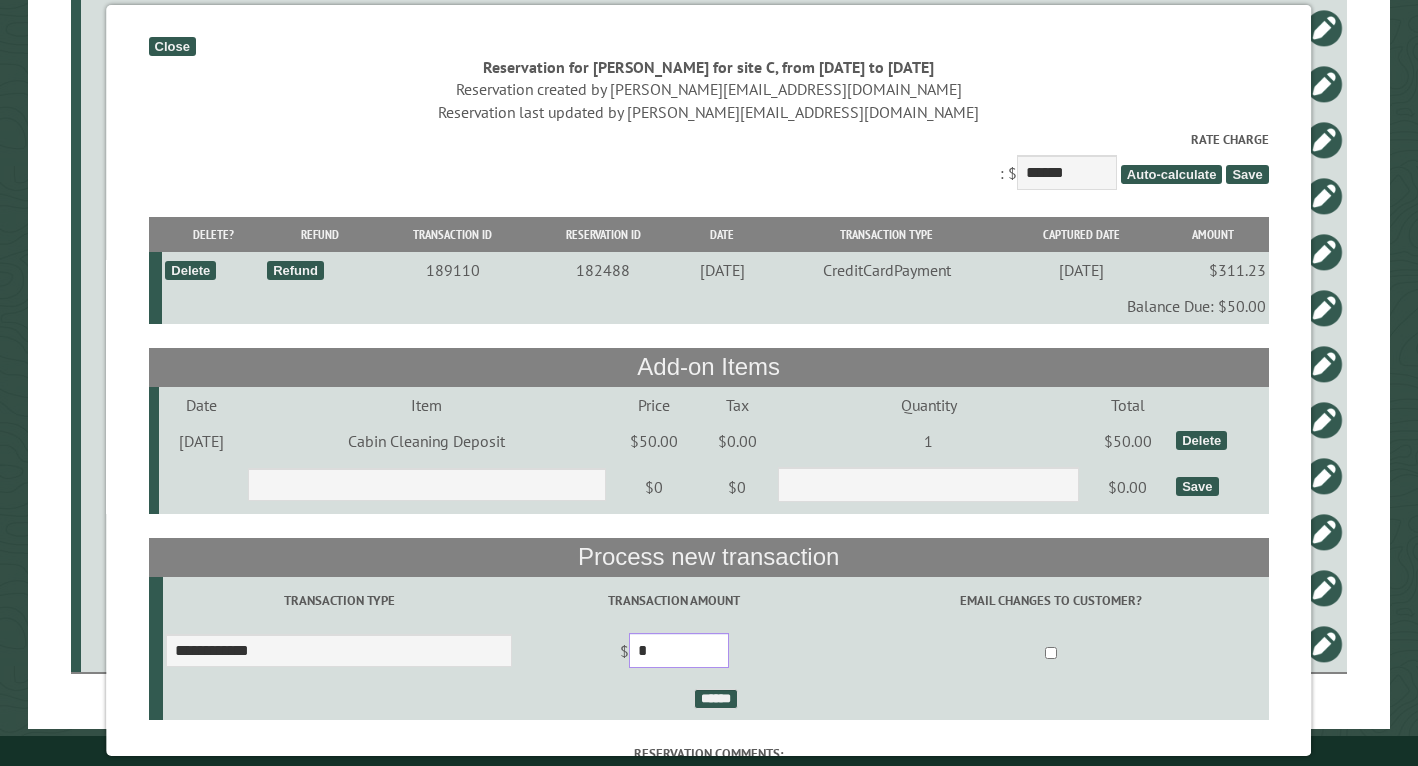 click on "*" at bounding box center [679, 650] 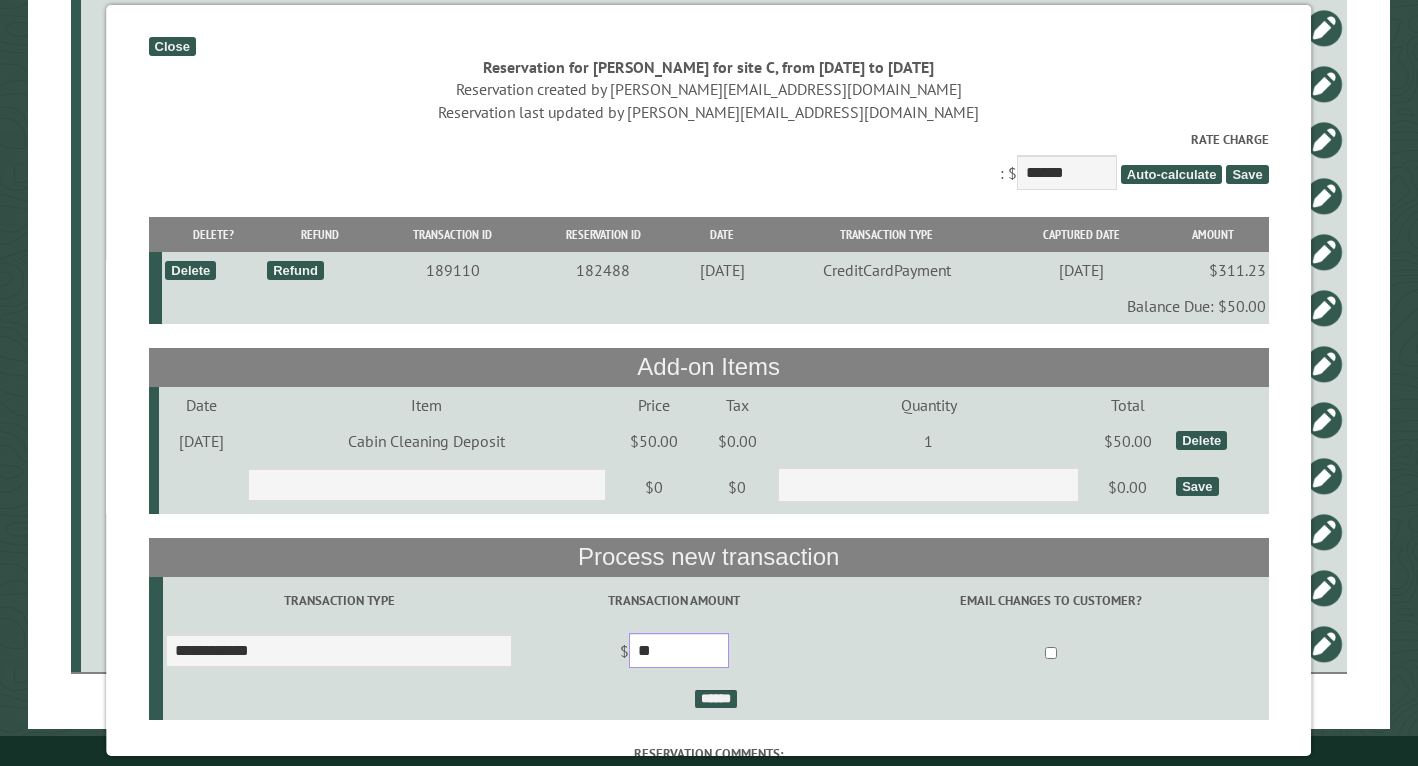 type on "**" 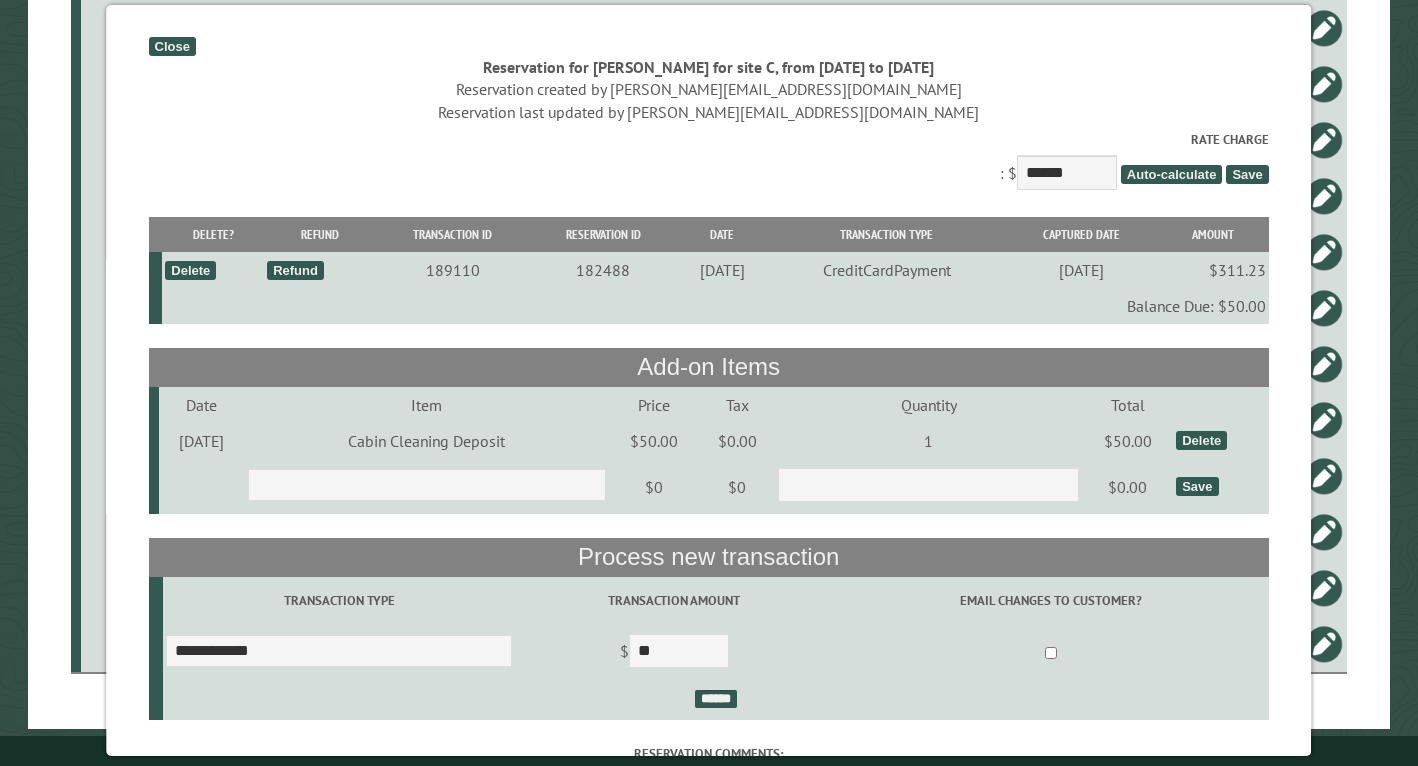 click on "******" at bounding box center (717, 701) 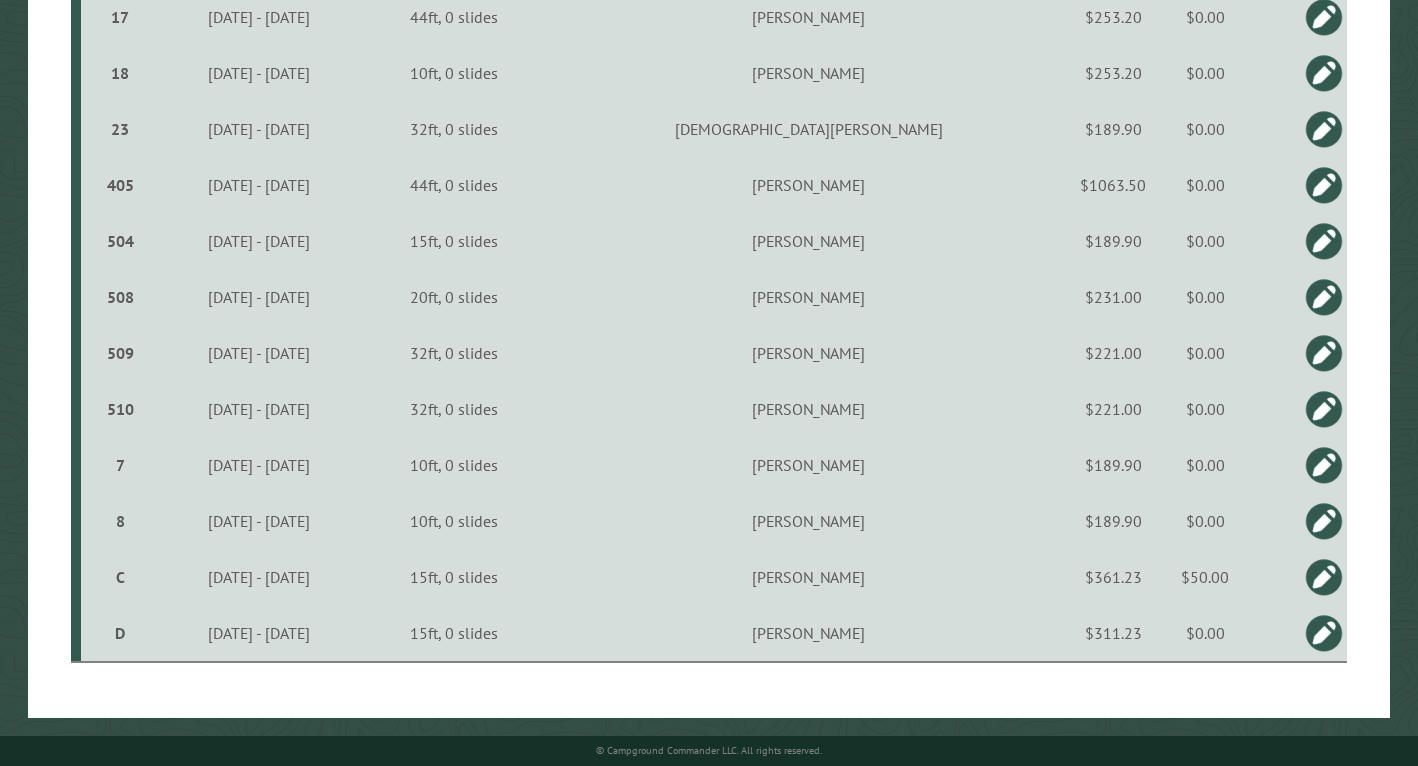 scroll, scrollTop: 848, scrollLeft: 0, axis: vertical 